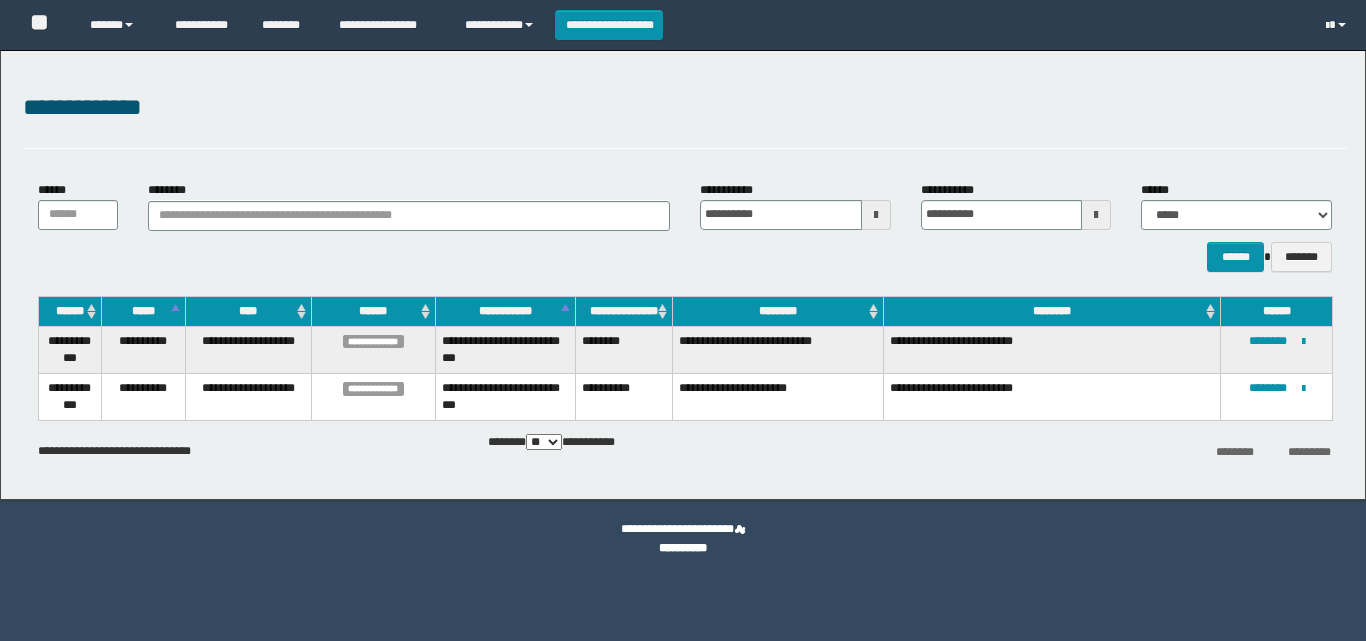 scroll, scrollTop: 0, scrollLeft: 0, axis: both 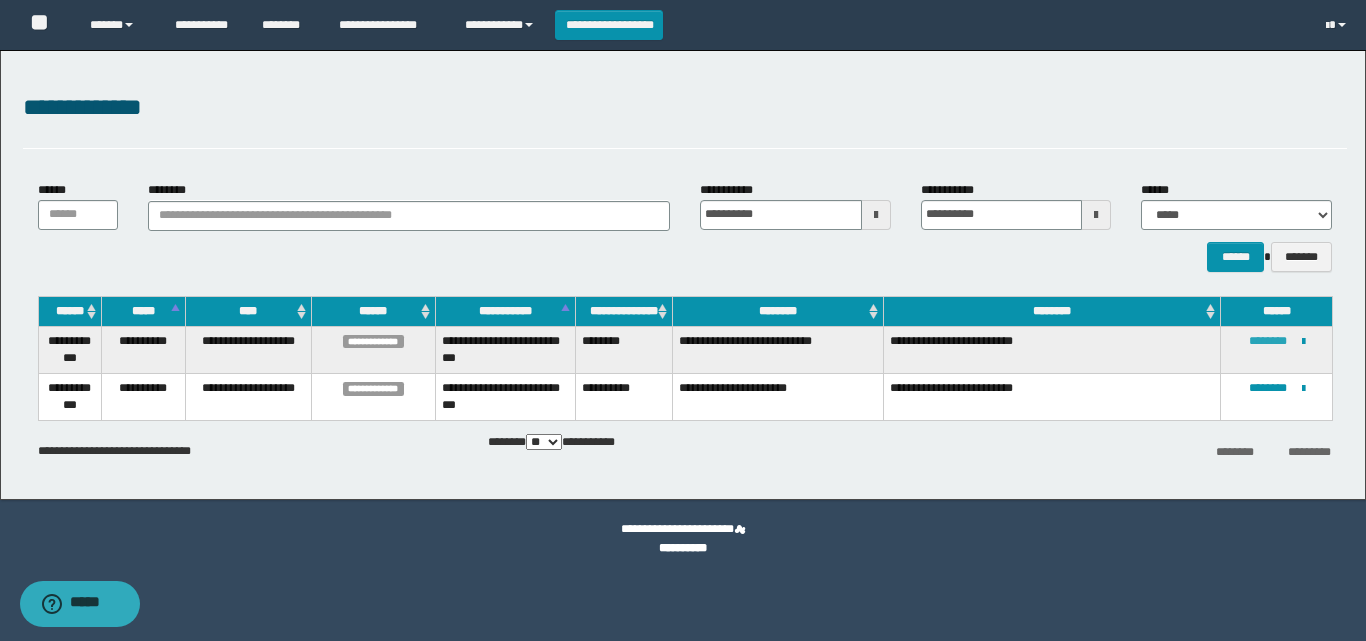 click on "********" at bounding box center (1268, 341) 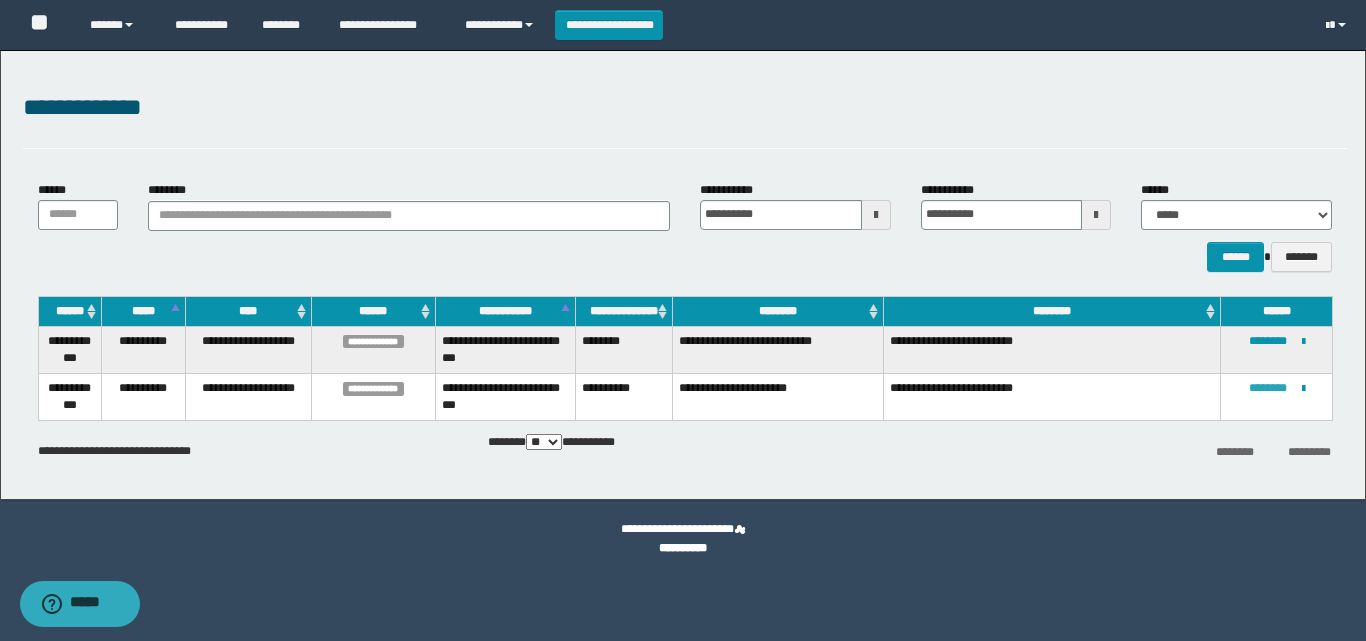 click on "********" at bounding box center [1268, 388] 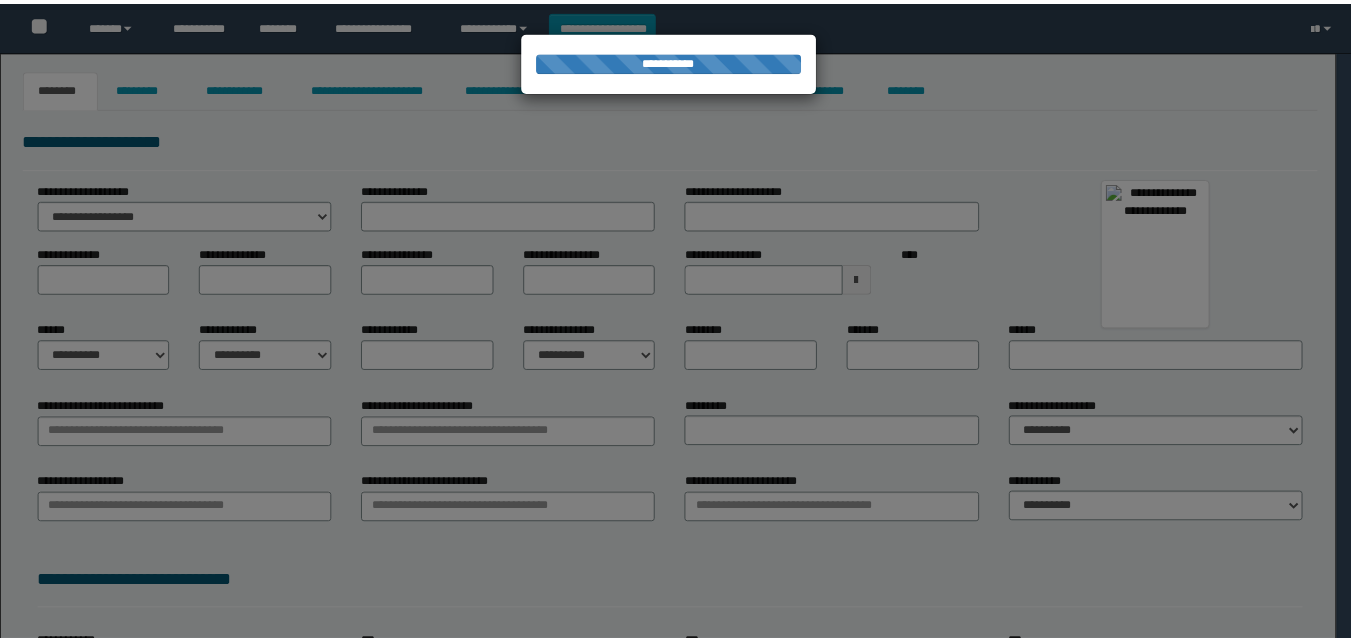 scroll, scrollTop: 0, scrollLeft: 0, axis: both 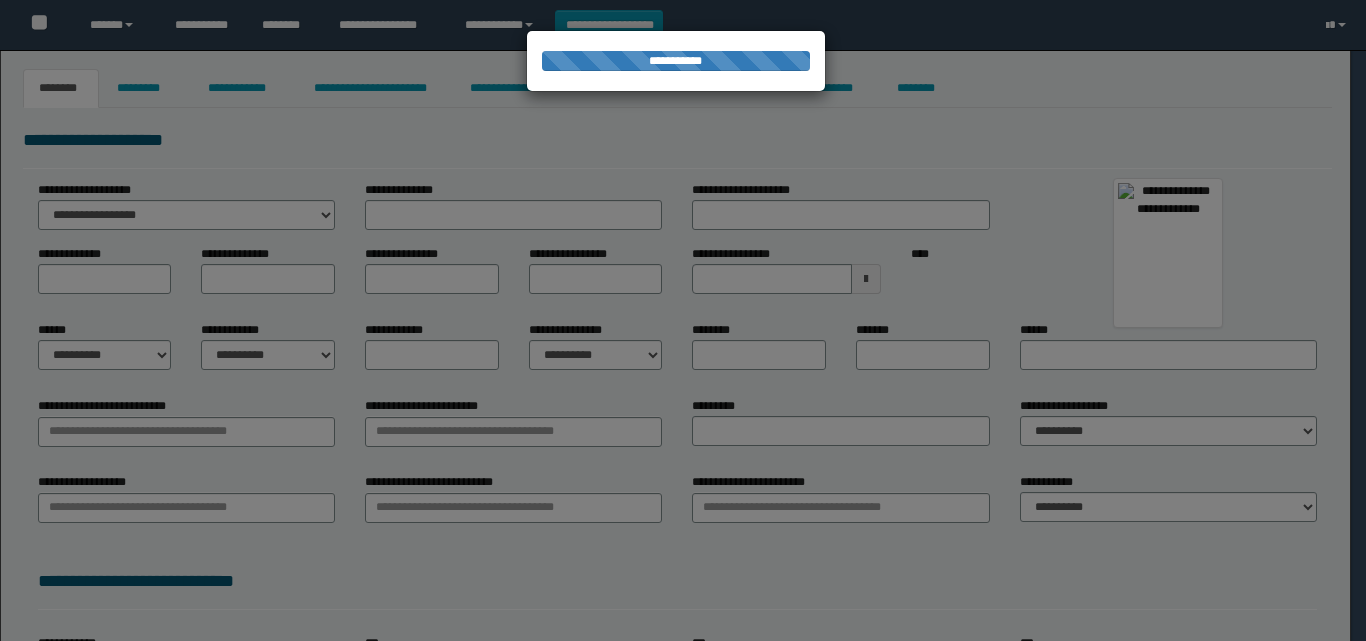 type on "****" 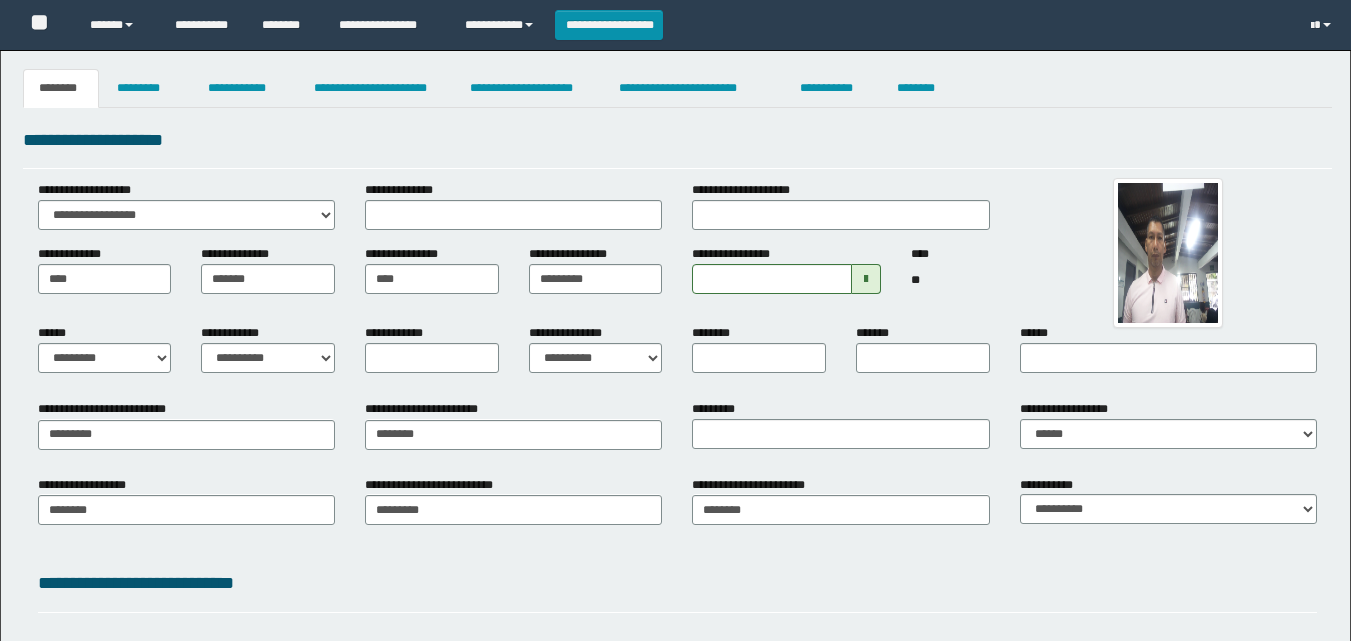 scroll, scrollTop: 0, scrollLeft: 0, axis: both 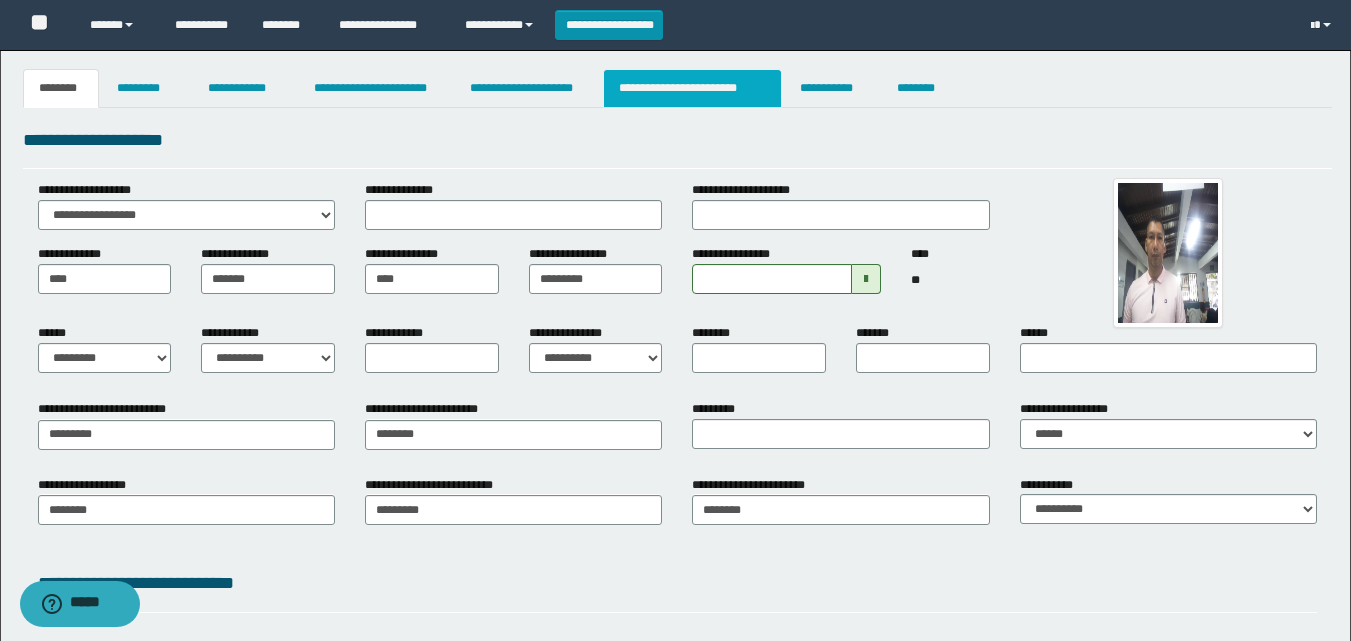 click on "**********" at bounding box center (693, 88) 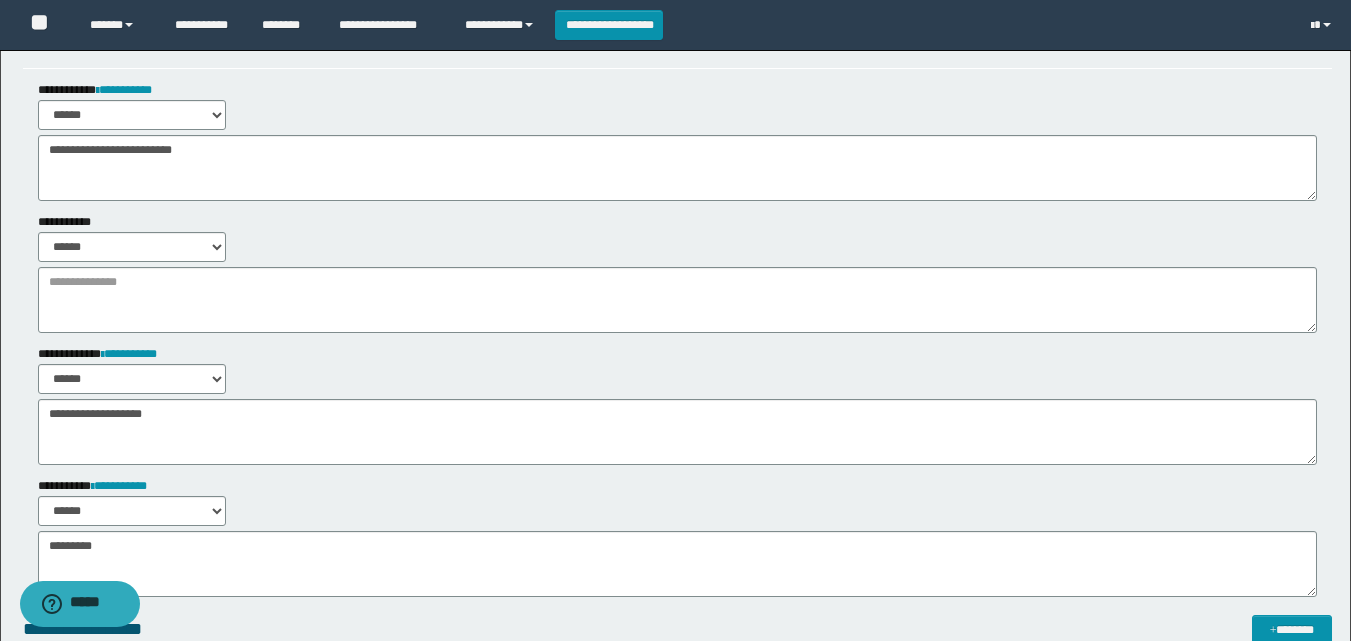 scroll, scrollTop: 0, scrollLeft: 0, axis: both 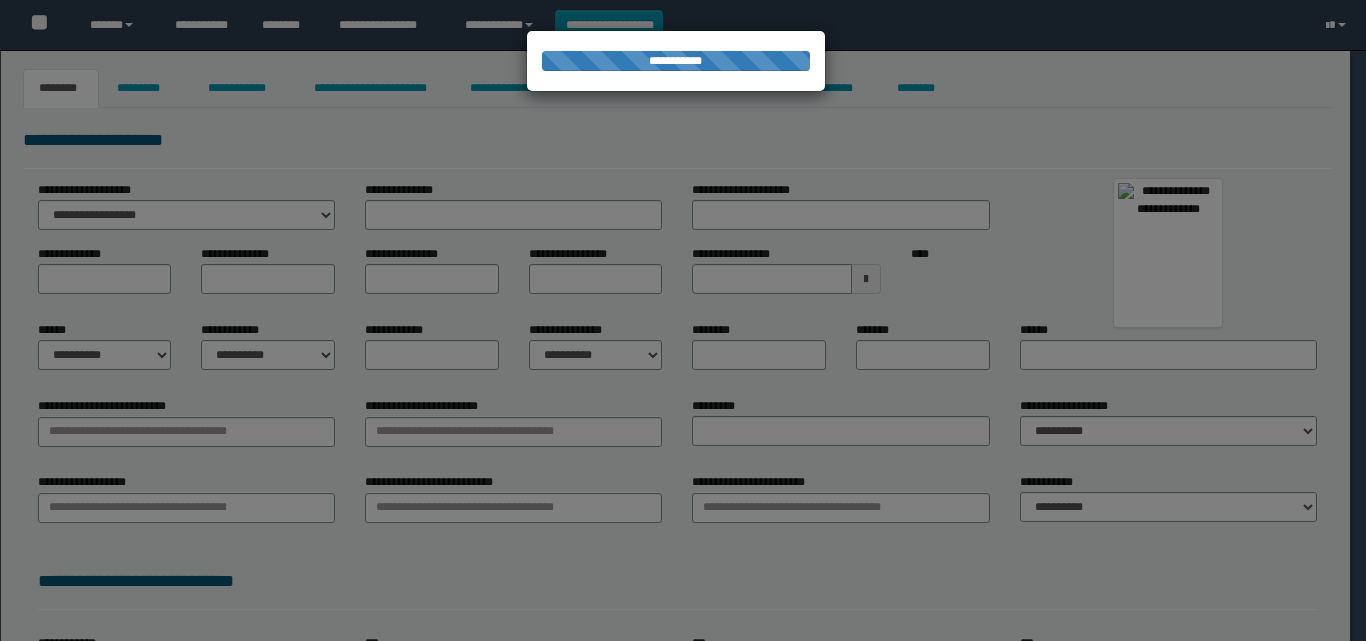 type on "******" 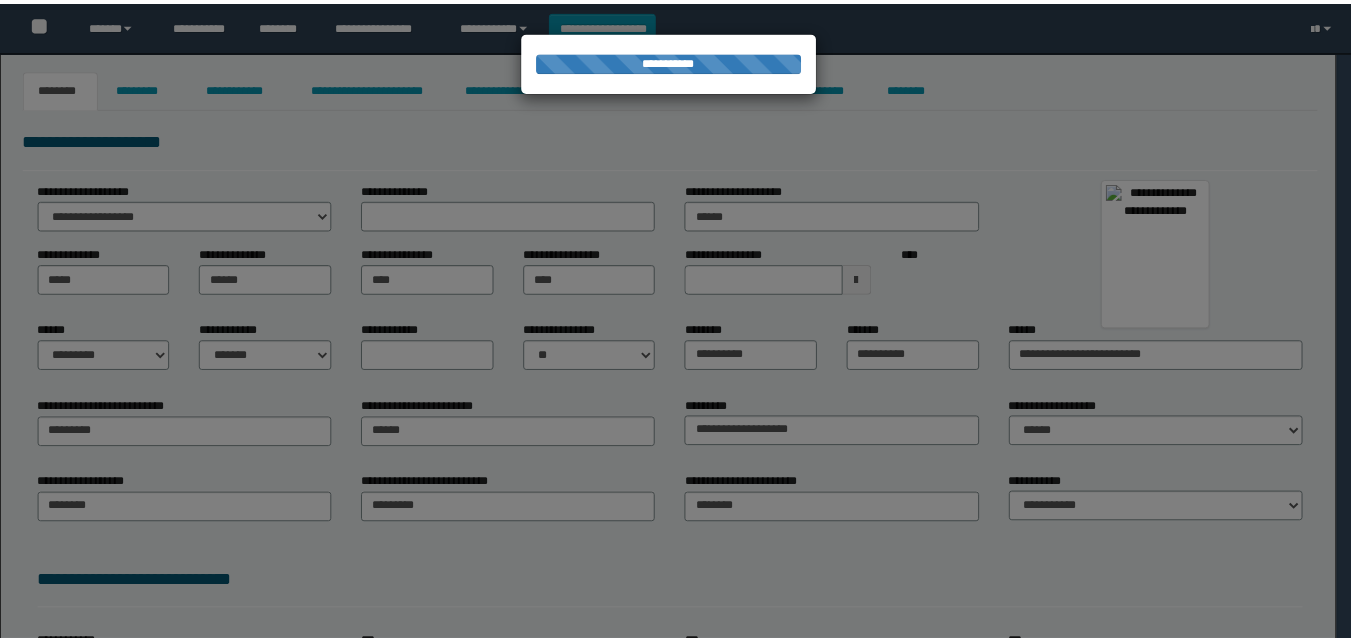 scroll, scrollTop: 0, scrollLeft: 0, axis: both 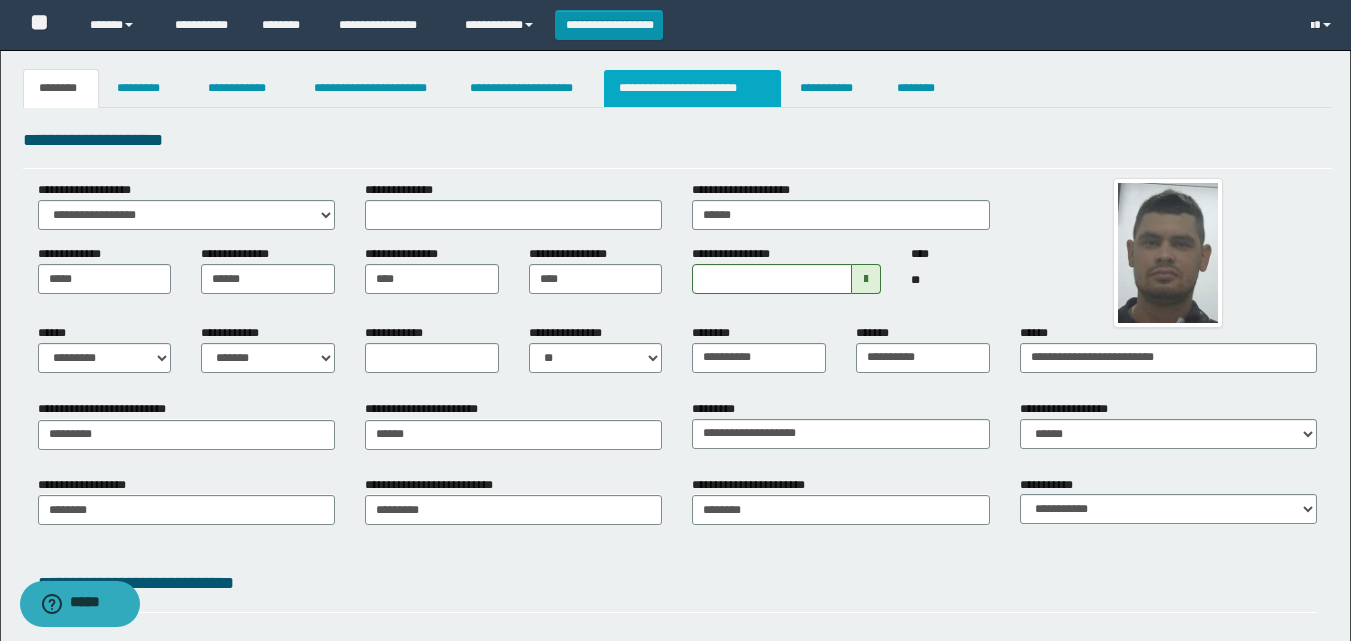 click on "**********" at bounding box center [693, 88] 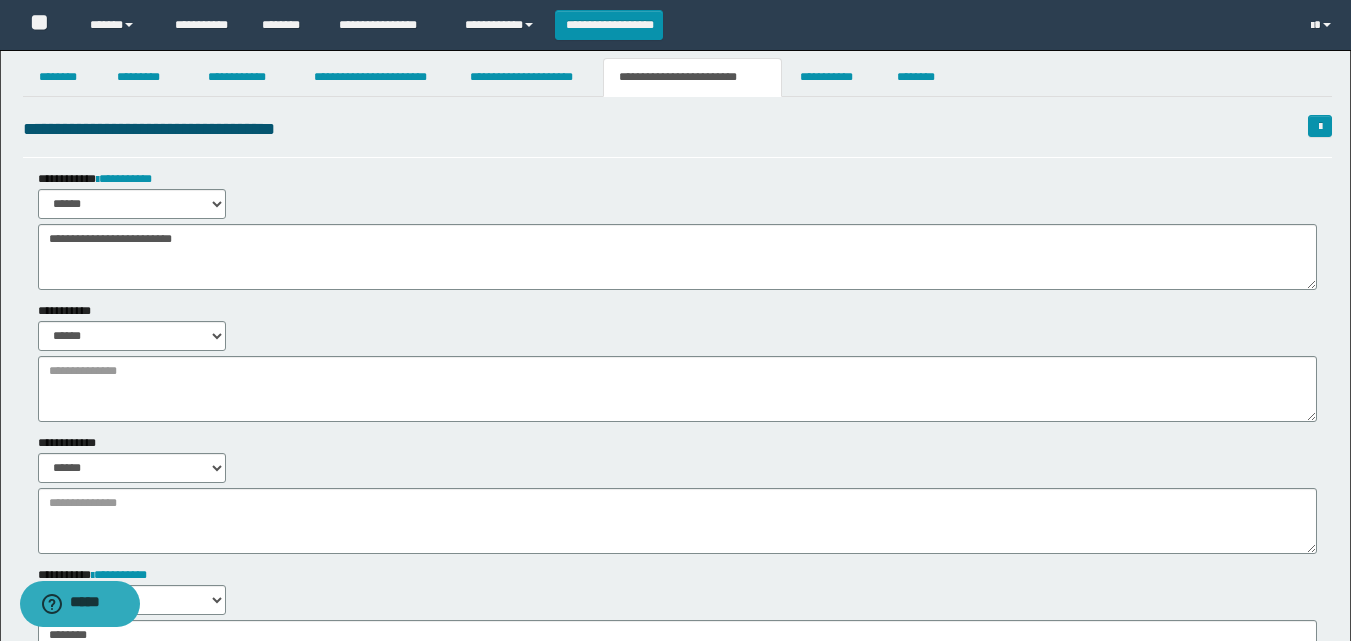 scroll, scrollTop: 0, scrollLeft: 0, axis: both 